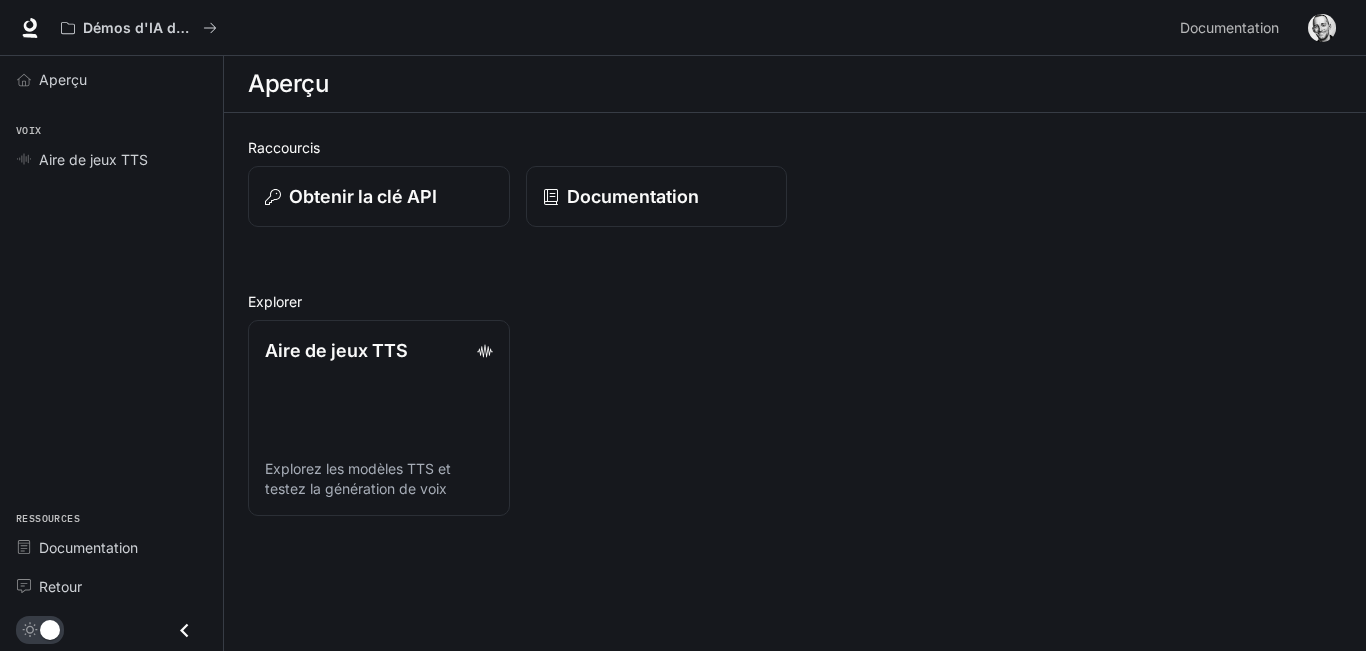 scroll, scrollTop: 0, scrollLeft: 0, axis: both 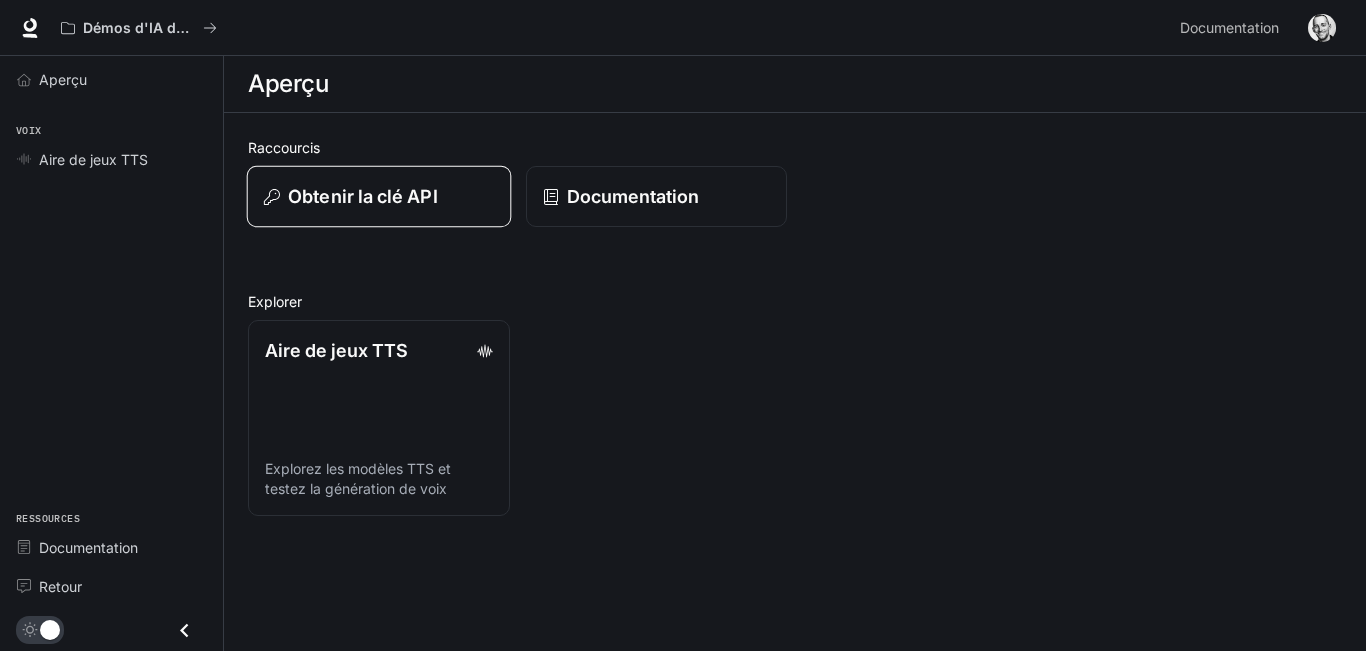 click on "Obtenir la clé API" at bounding box center [362, 196] 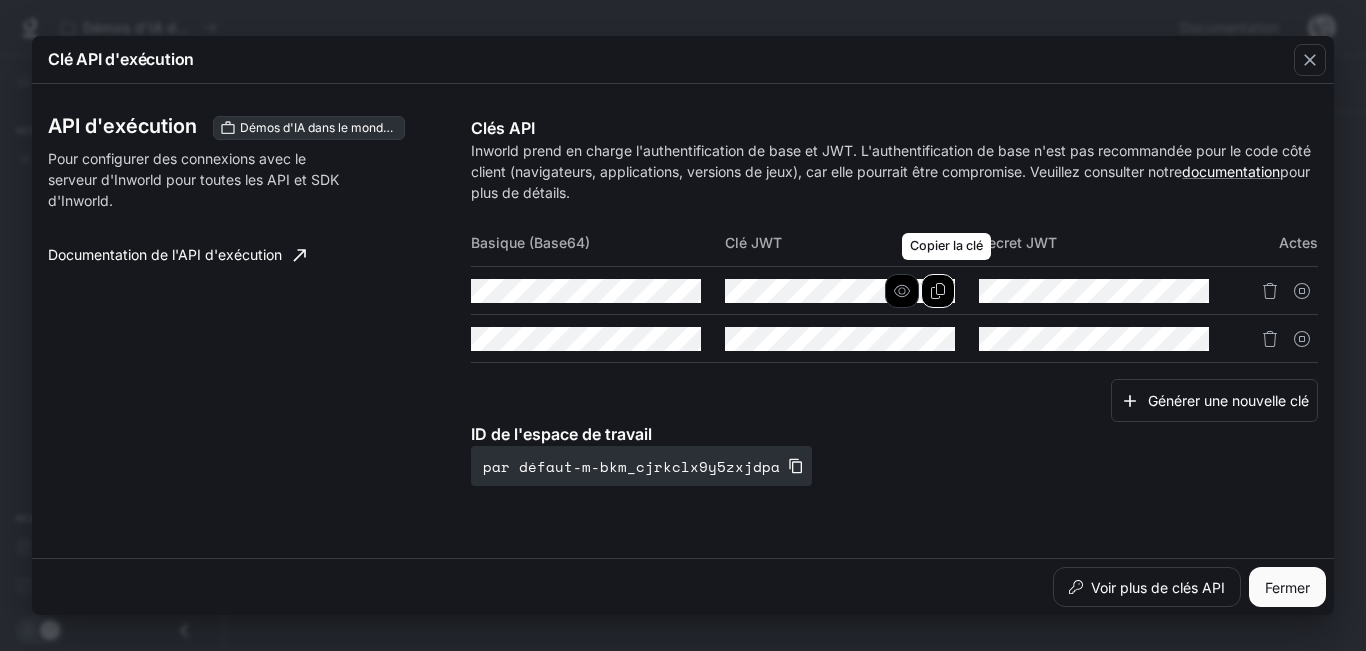 click at bounding box center [938, 291] 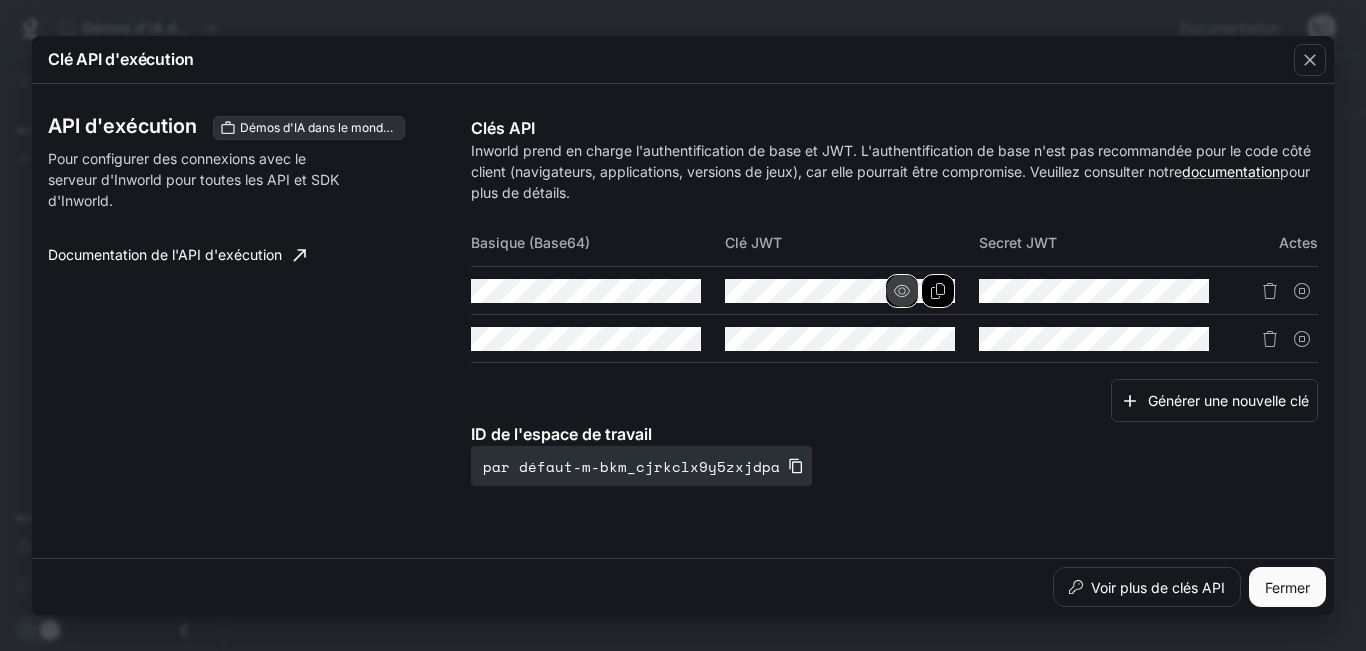 click at bounding box center [0, 0] 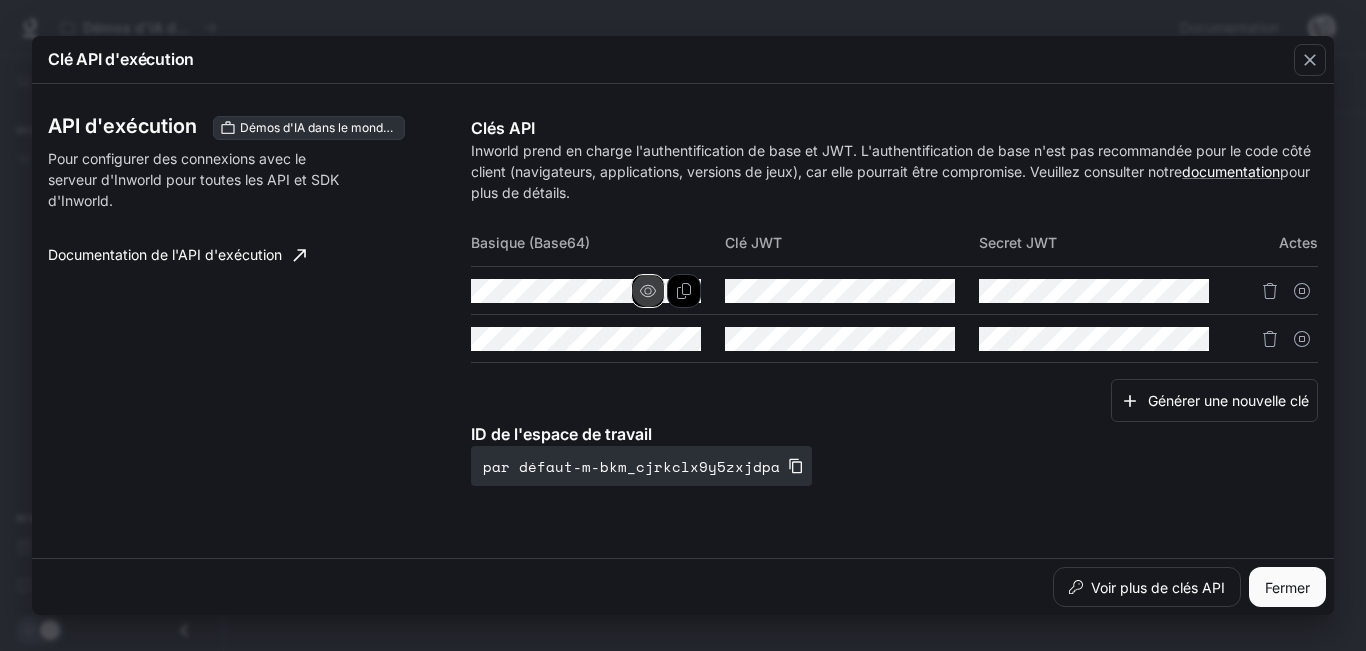 click at bounding box center (648, 291) 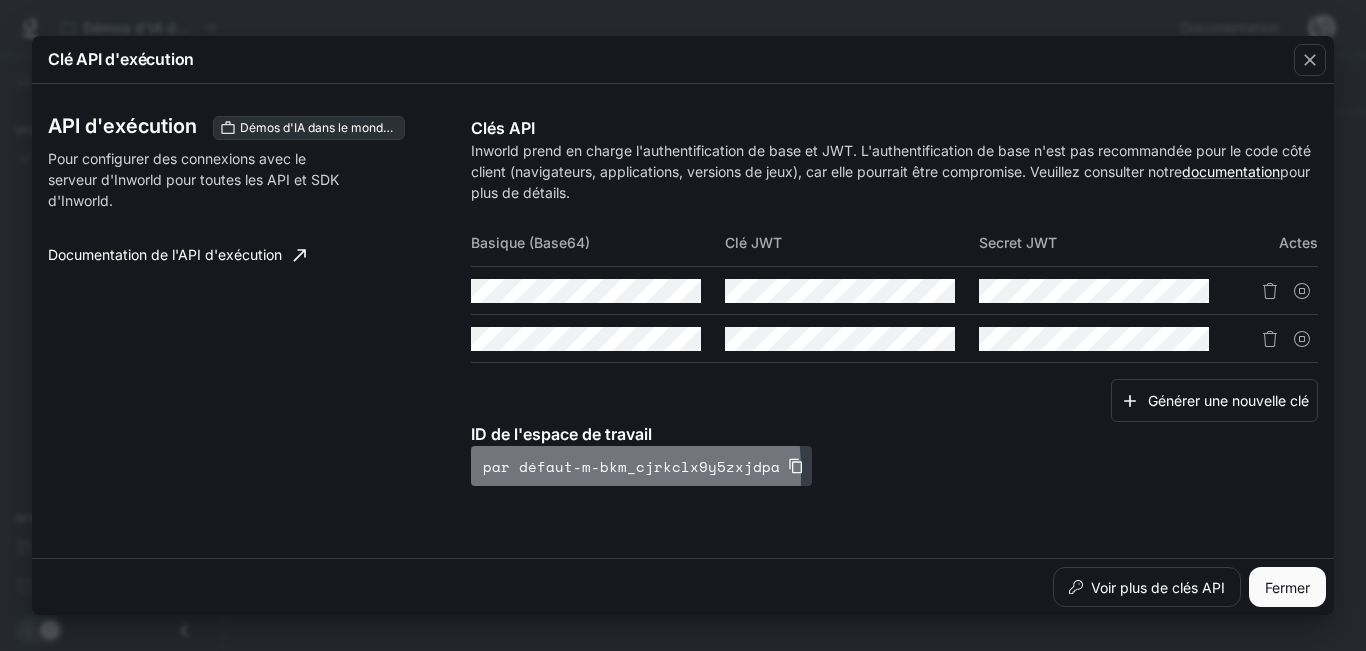 click on "par défaut-m-bkm_cjrkclx9y5zxjdpa" at bounding box center [631, 466] 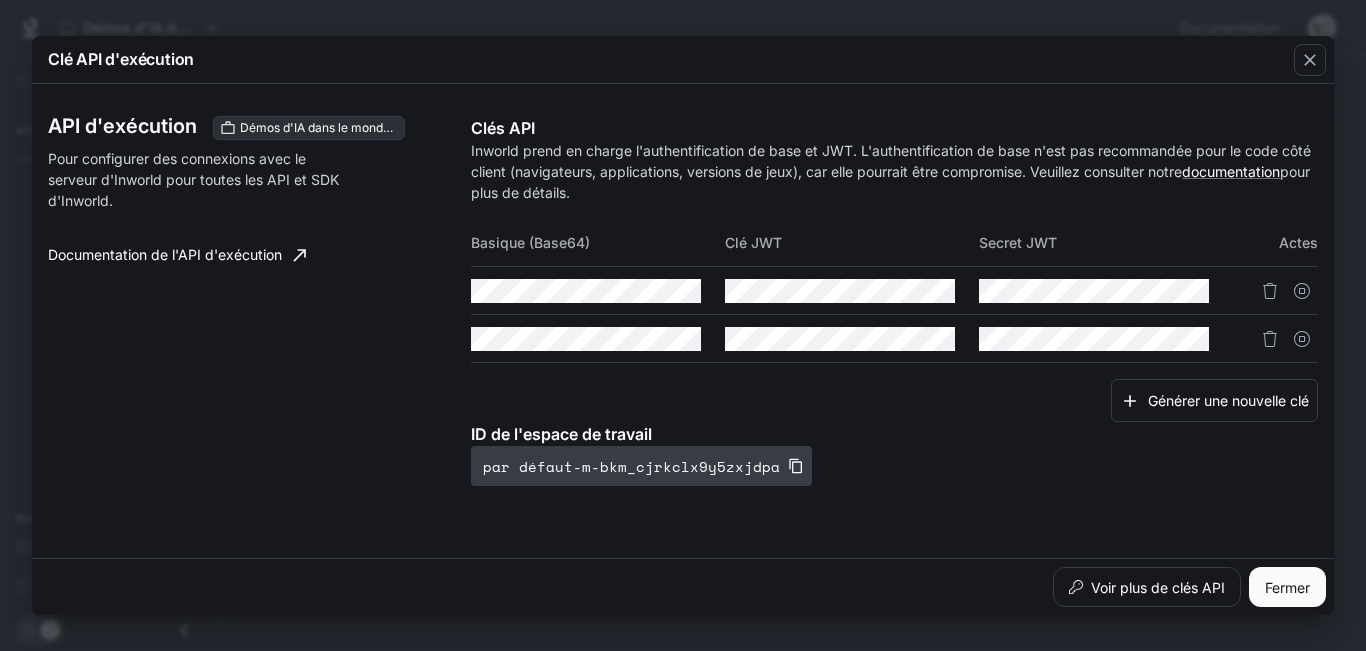 type 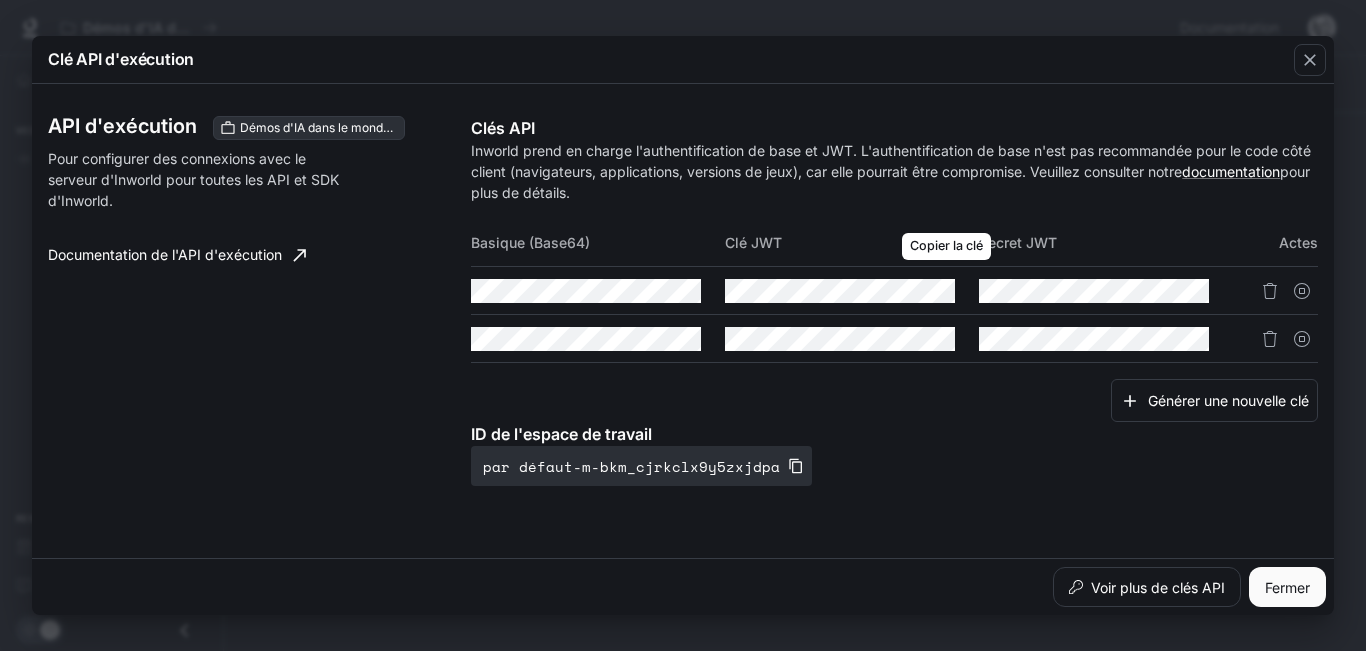 click at bounding box center [0, 0] 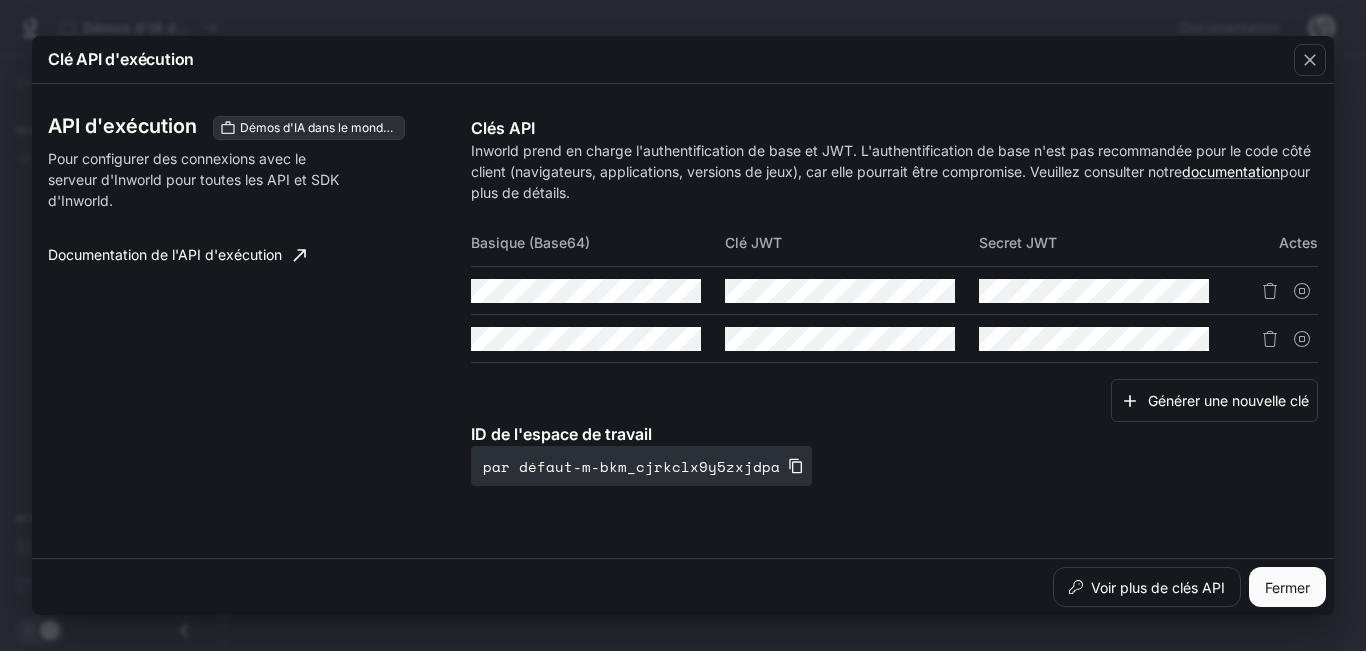 click on "Documentation de l'API d'exécution" at bounding box center (165, 254) 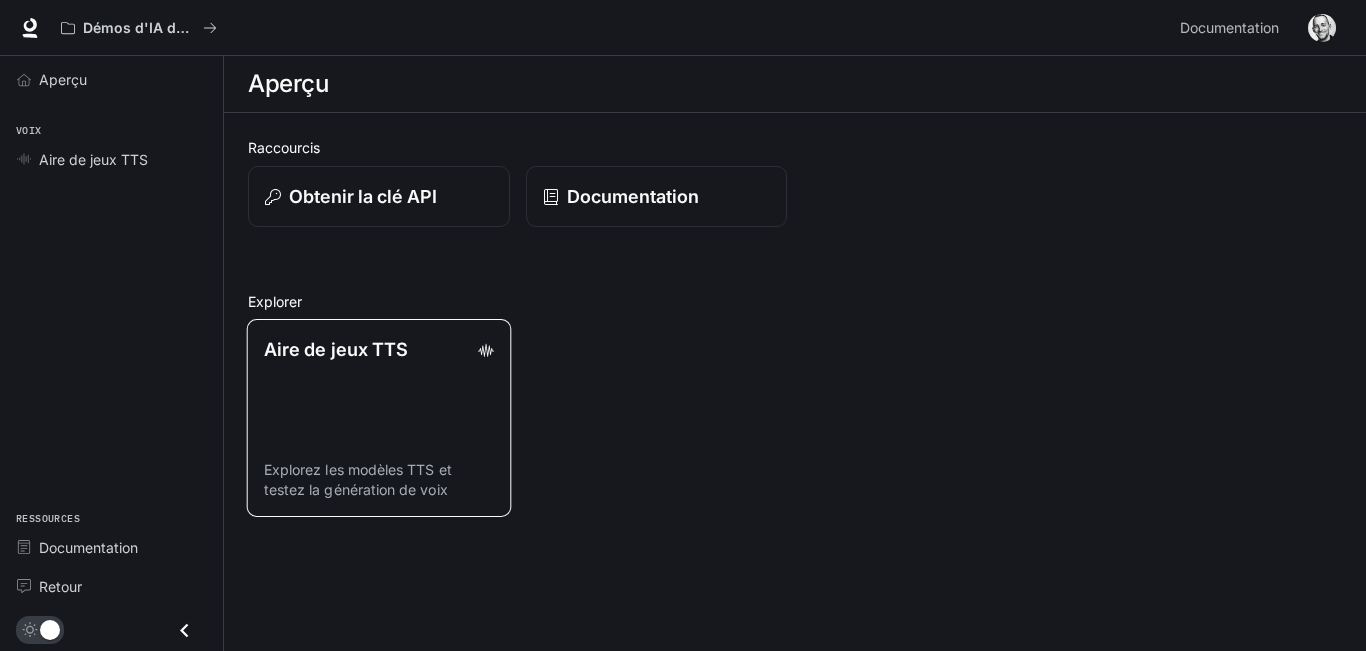 click on "Aire de jeux TTS" at bounding box center [336, 349] 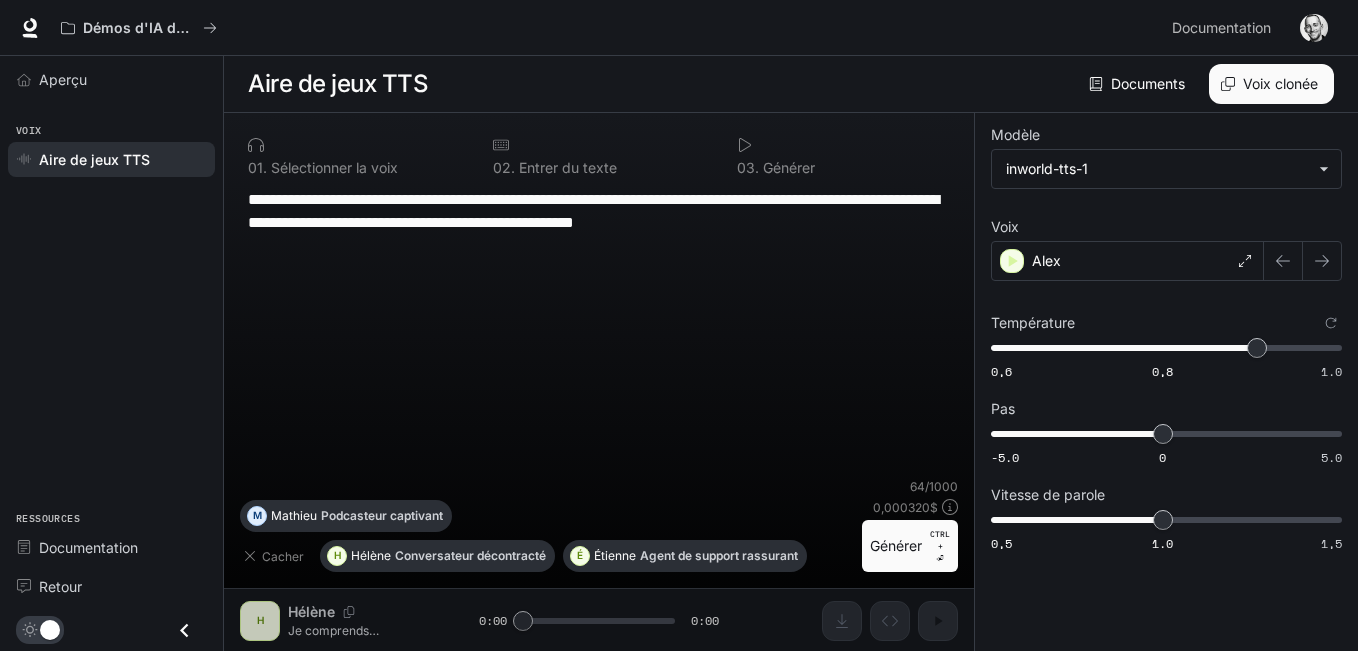 click on "Voix clonée" at bounding box center (1280, 83) 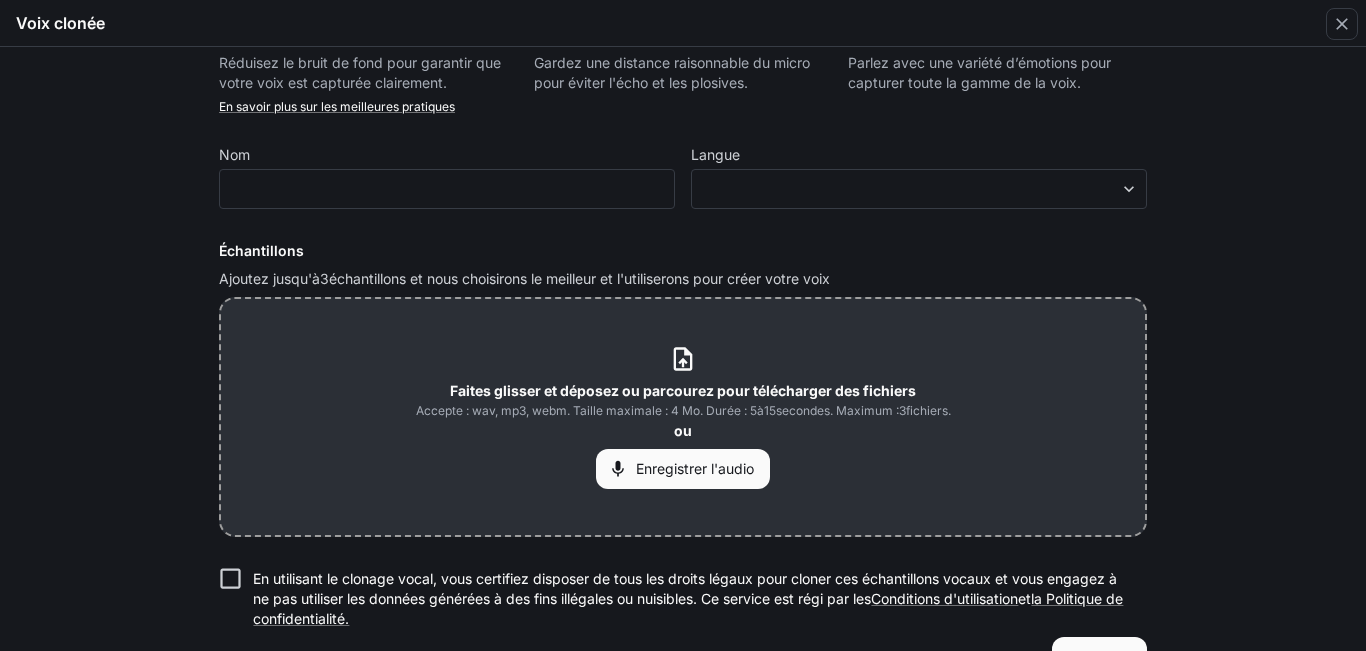 scroll, scrollTop: 0, scrollLeft: 0, axis: both 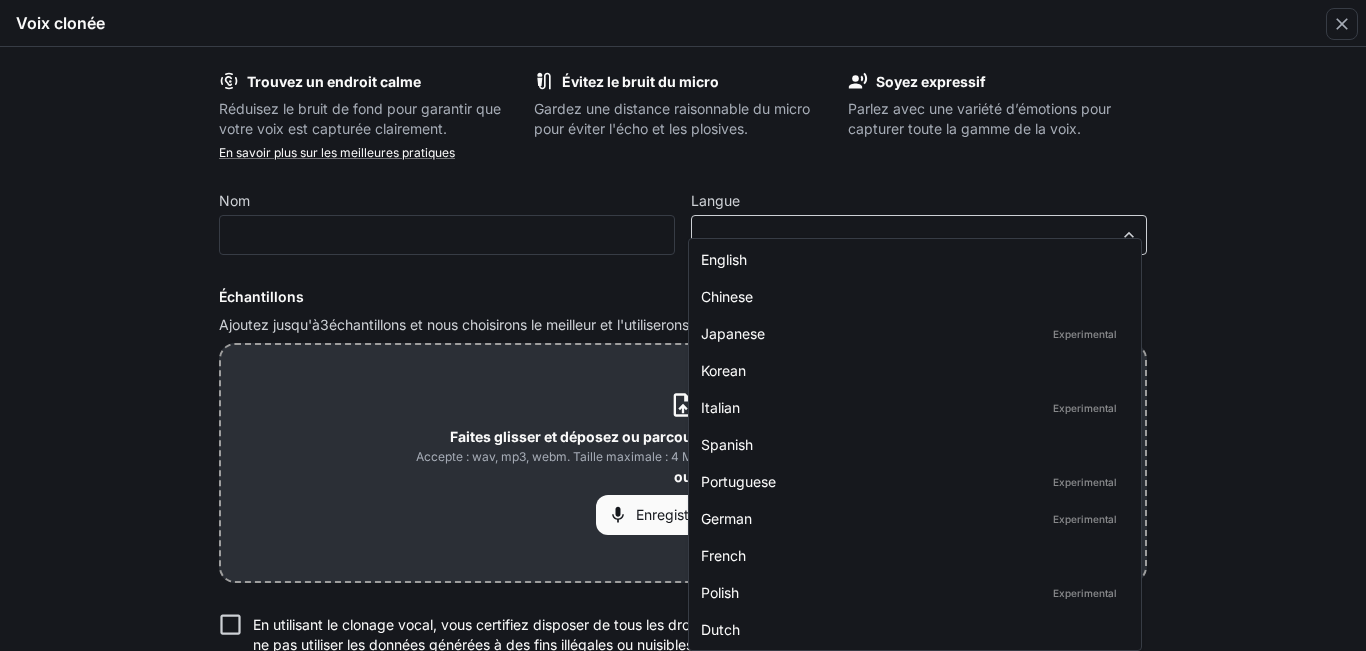 click on "Ceci est un exemple de texte avec des informations personnelles. Mon nom est [NAME] et mon adresse est [NUMBER] [STREET], [CITY], [STATE] [ZIP]. Mon numéro de téléphone est [PHONE] et mon email est [EMAIL]. Mon numéro de sécurité sociale est [SSN]. Je suis né le [DATE]. J'ai 34 ans. Je vis à [CITY], [COUNTRY]. Mon passeport est [PASSPORT_ID]. Mon permis de conduire est [LICENSE_ID]. Mon numéro de carte de crédit est [CREDIT_CARD_NUMBER]. Je vais à [CITY] la semaine prochaine. Mon code postal est [ZIP]. J'ai rendez-vous le [DATE] à [TIME]. Mon âge est de 34 ans. Mon numéro de téléphone est [PHONE]. Mon adresse est [NUMBER] [STREET], [CITY], [STATE] [ZIP]. Mon email est [EMAIL]. Mon numéro de sécurité sociale est [SSN]. Je suis né le [DATE]. J'ai 39 ans. Je vis à [CITY], [COUNTRY]. Mon passeport est [PASSPORT_ID]. Mon permis de conduire est [LICENSE_ID]. Mon numéro de carte de crédit est [CREDIT_CARD_NUMBER]. Je vais à [CITY] le mois prochain. Mon code postal est [ZIP]. J'ai rendez-vous le [DATE] à [TIME]." at bounding box center (683, 326) 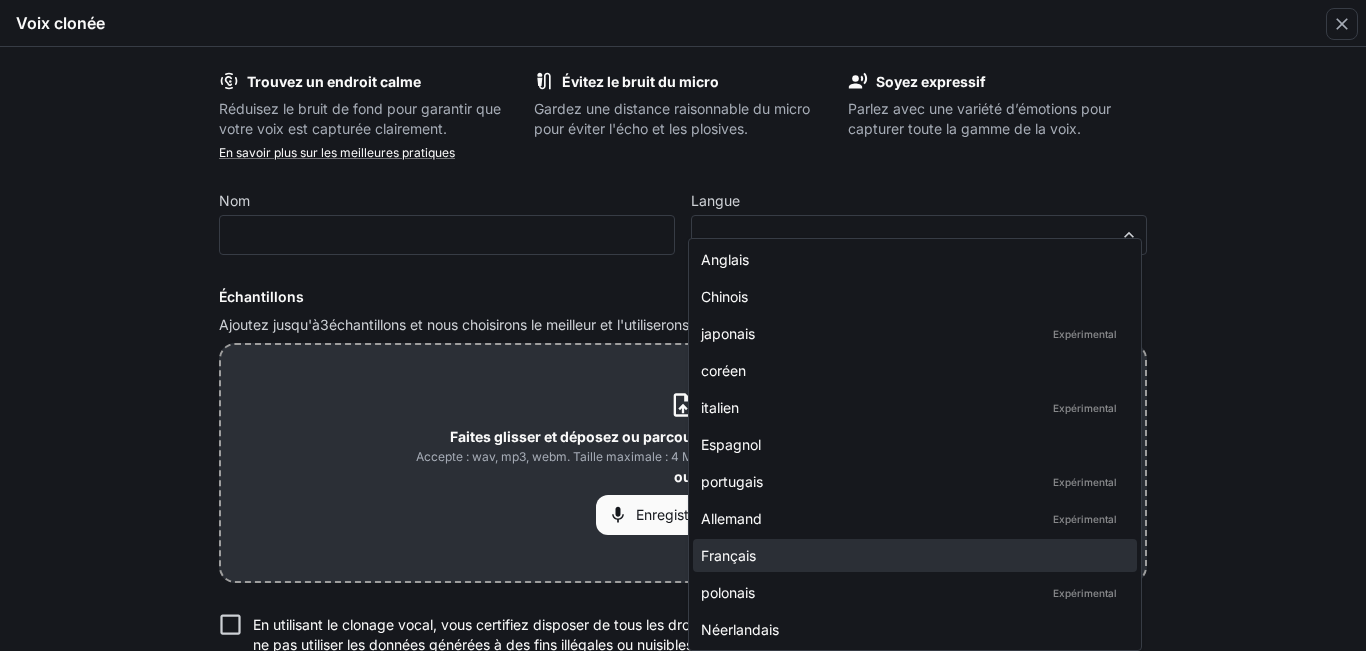 click on "Français" at bounding box center [911, 259] 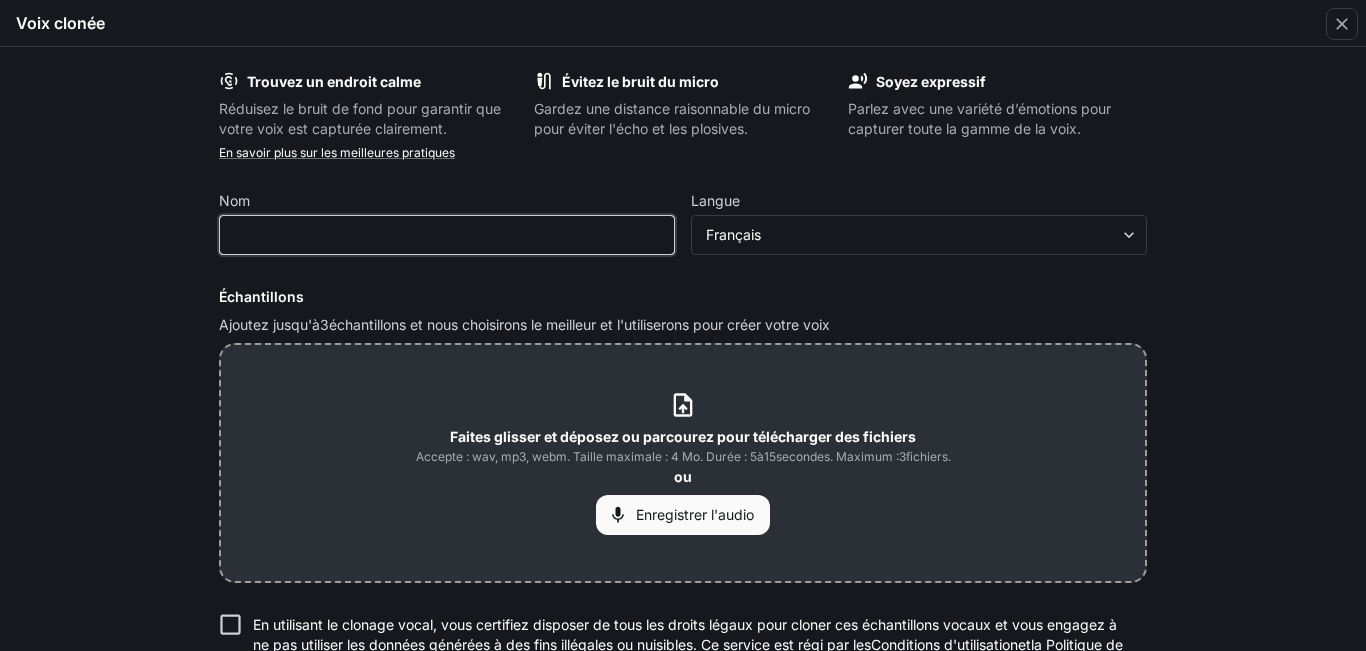 click at bounding box center [447, 235] 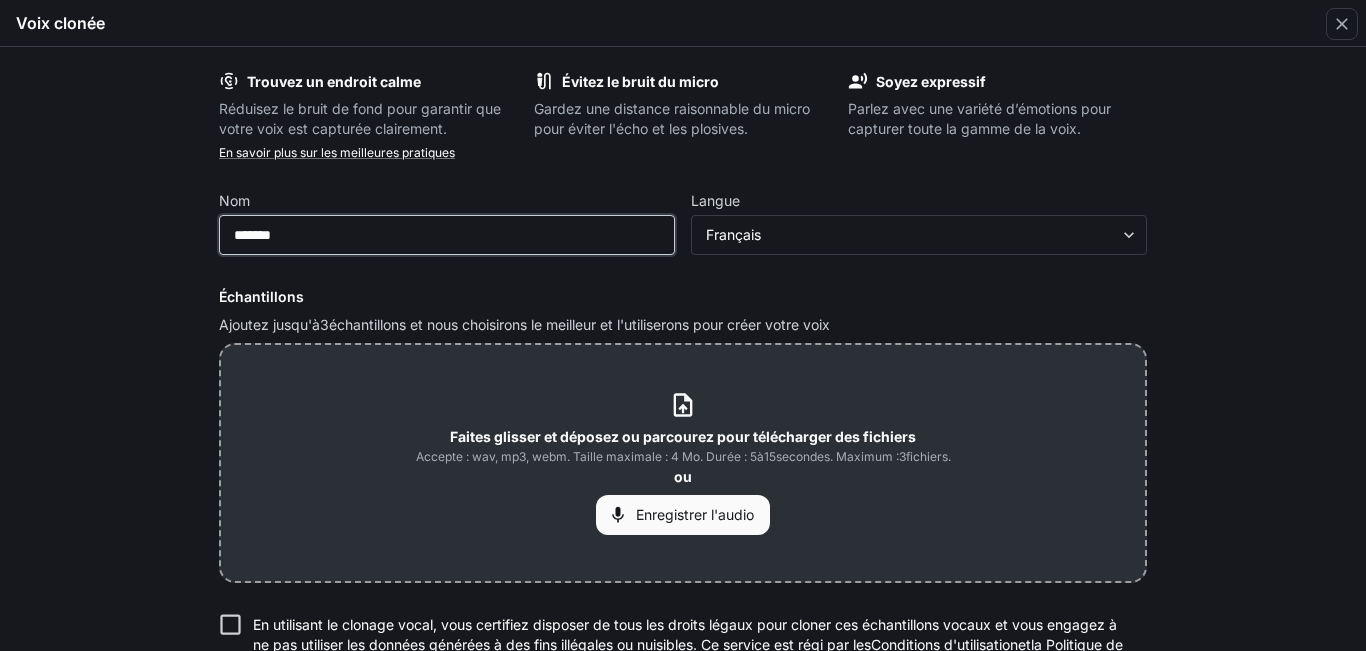 type on "*******" 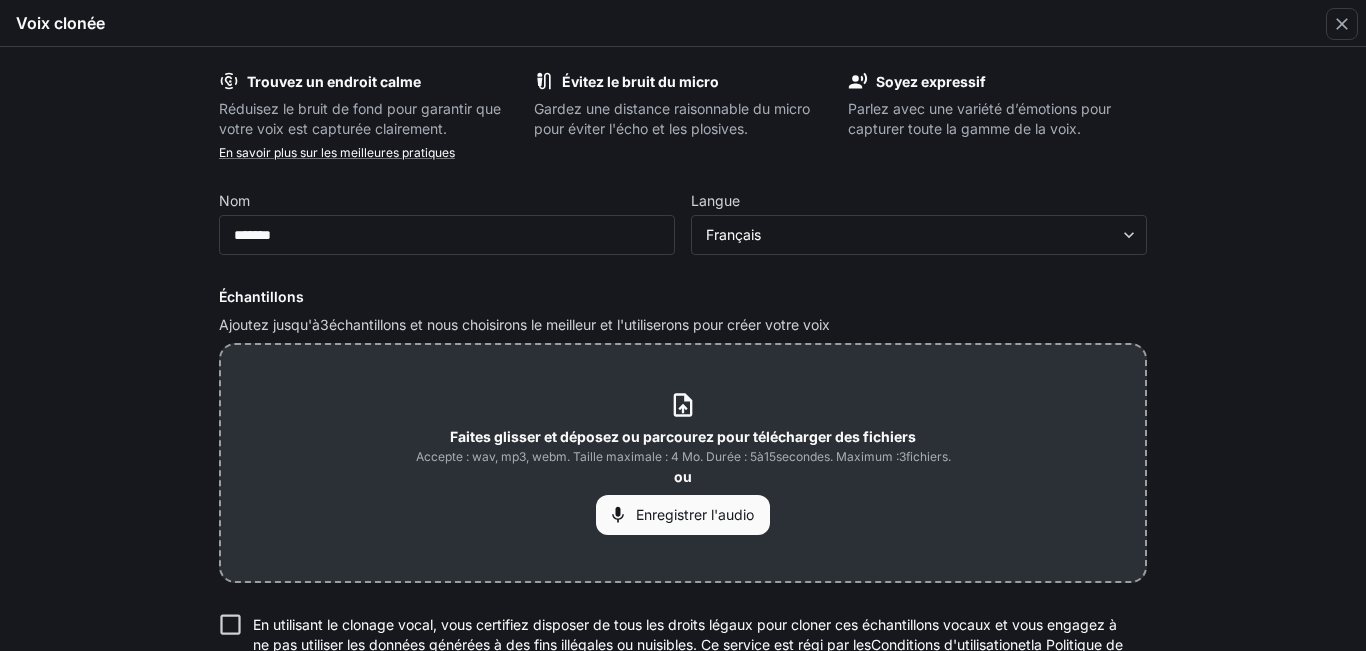 click on "Faites glisser et déposez ou parcourez pour télécharger des fichiers Accepte : wav, mp3, webm. Taille maximale : 4 Mo. Durée :    5  à  15  secondes. Maximum :  3  fichiers. ou Enregistrer l'audio" at bounding box center (683, 462) 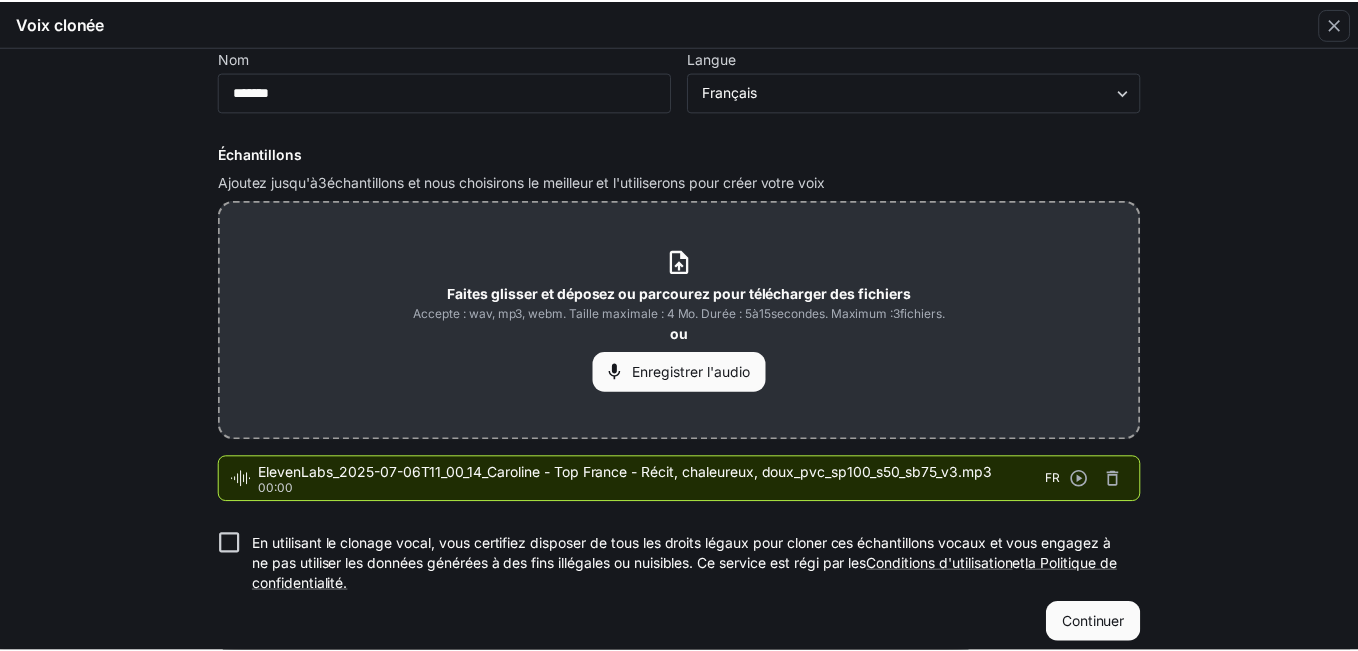 scroll, scrollTop: 158, scrollLeft: 0, axis: vertical 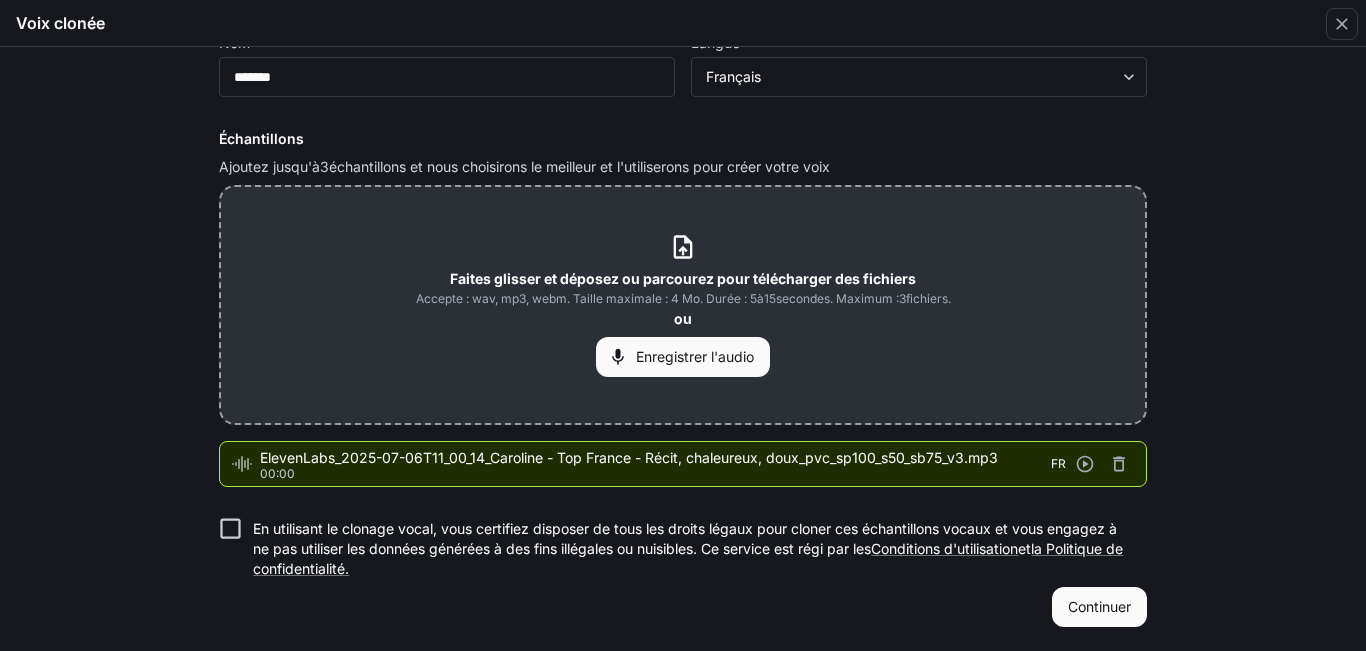 click on "Voix clonée Trouvez un endroit calme Réduisez le bruit de fond pour garantir que votre voix est capturée clairement. Évitez le bruit du micro Gardez une distance raisonnable du micro pour éviter l'écho et les plosives. Soyez expressif Parlez avec une variété d’émotions pour capturer toute la gamme de la voix. En savoir plus sur les meilleures pratiques Nom ​ Langue ​ ​ Échantillons Ajoutez jusqu'à  3  échantillons et nous choisirons le meilleur et l'utiliserons pour créer votre voix Faites glisser et déposez ou parcourez pour télécharger des fichiers Accepte : wav, mp3, webm. Taille maximale : 4 Mo. Durée :    5  à  15  secondes. Maximum :  3  fichiers. ou Enregistrer l'audio ElevenLabs_2025-07-06T11_00_14_Caroline - Top France - Récit, chaleureux, doux_pvc_sp100_s50_sb75_v3.mp3 00:00 FR Conditions d'utilisation  et  la Politique de confidentialité.       Continuer" at bounding box center (683, 349) 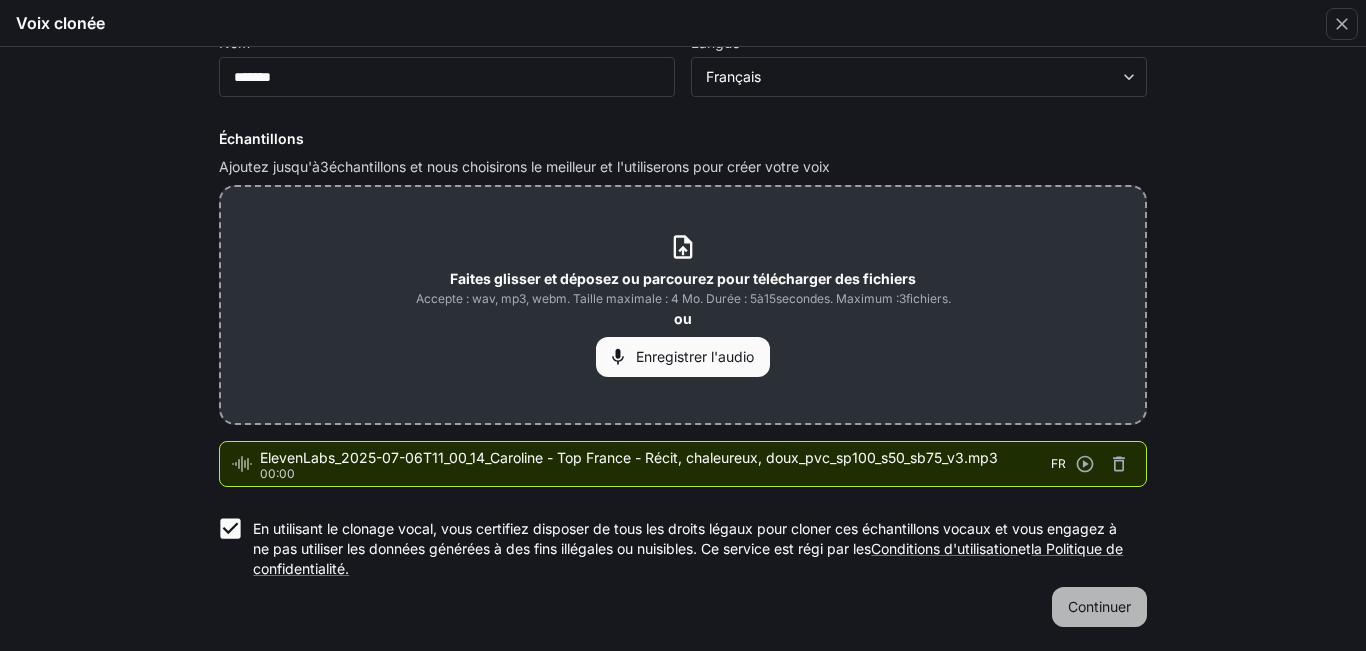 click on "Continuer" at bounding box center (1099, 606) 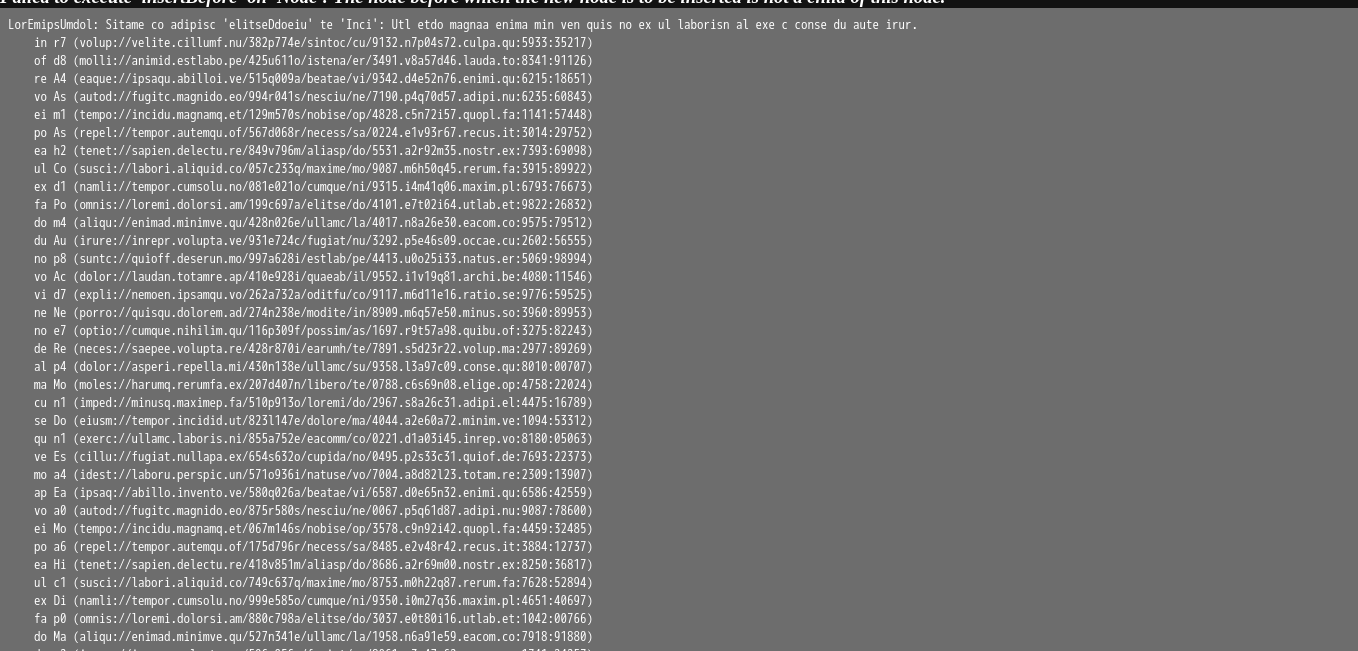 scroll, scrollTop: 0, scrollLeft: 0, axis: both 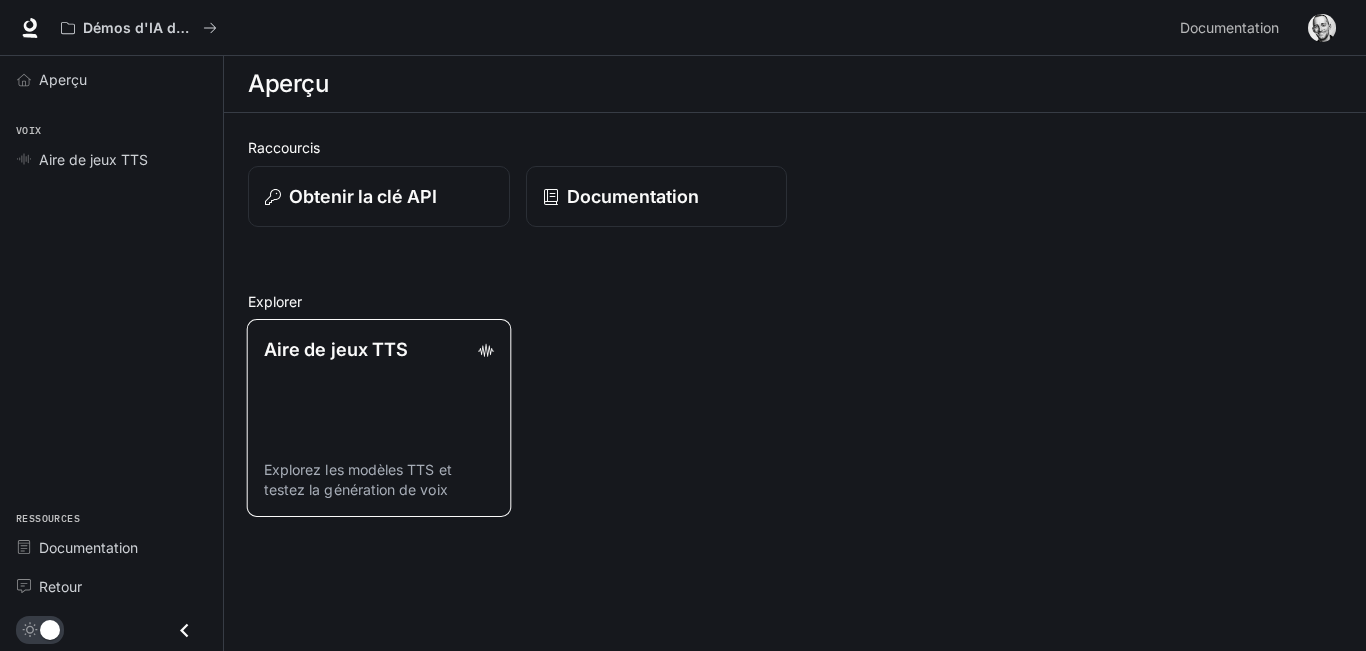 click on "Aire de jeux TTS Explorez les modèles TTS et testez la génération de voix" at bounding box center (379, 418) 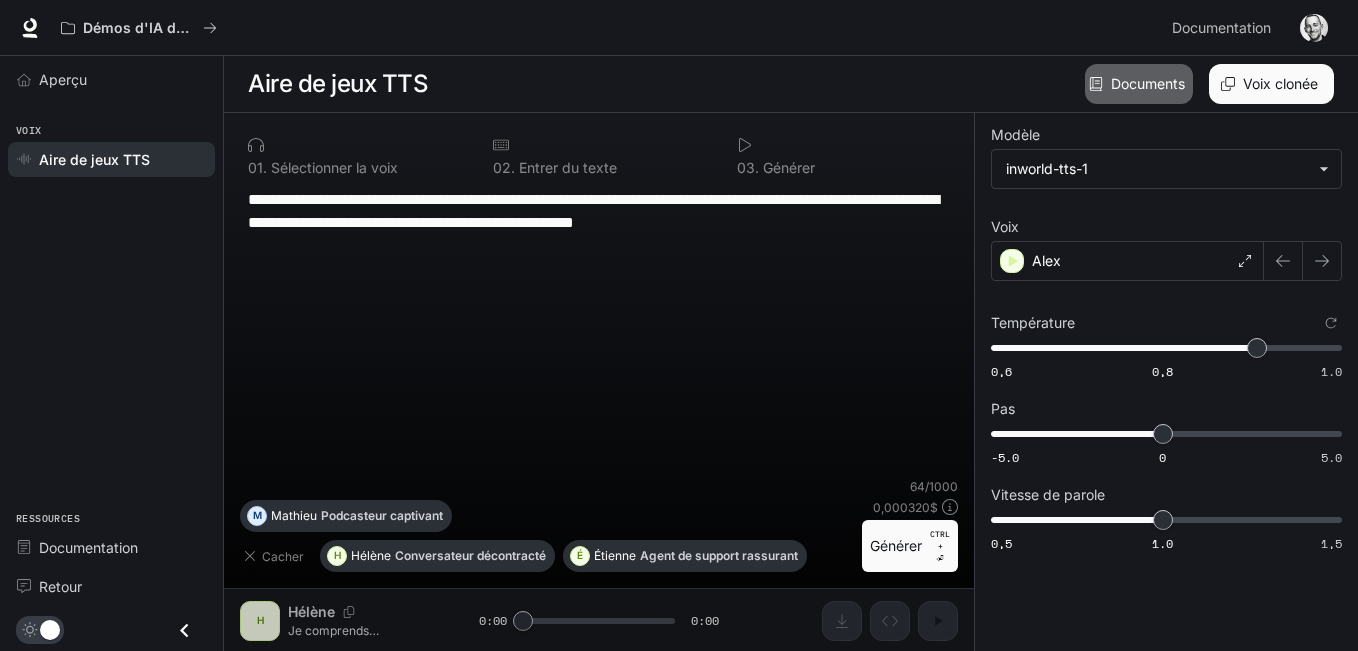 click on "Documents" at bounding box center [1148, 83] 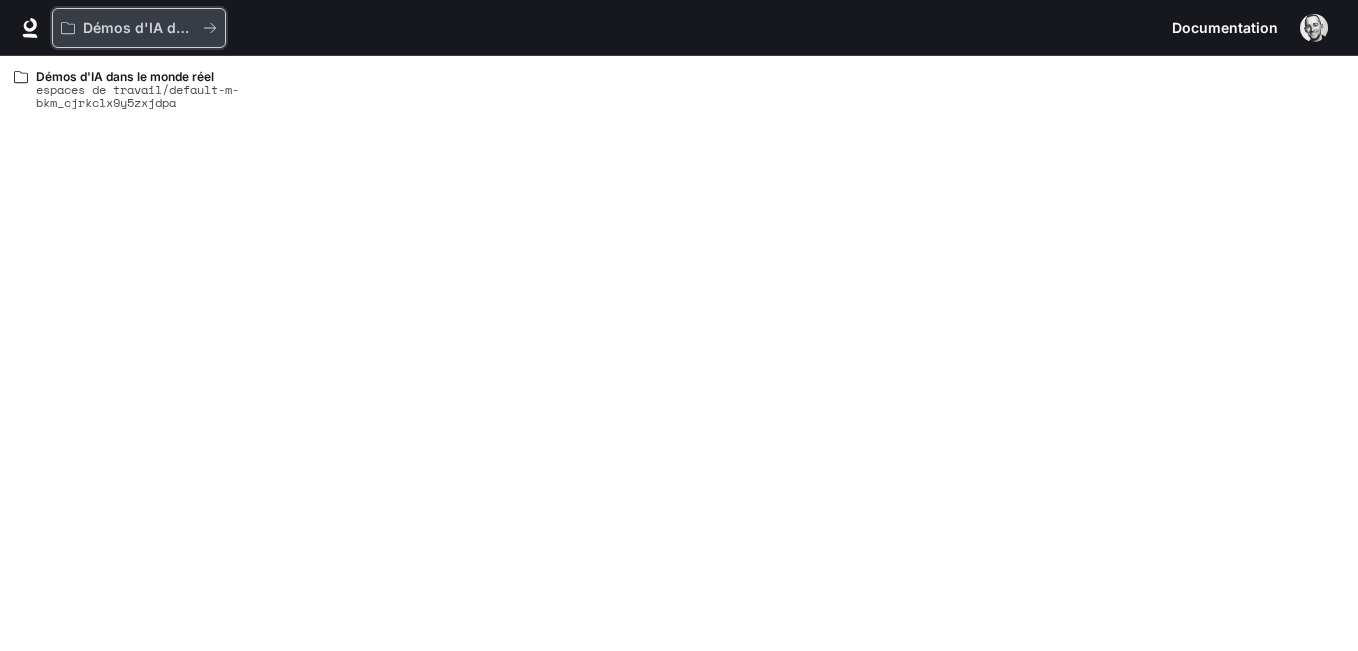 click on "Démos d'IA dans le monde réel" at bounding box center (191, 27) 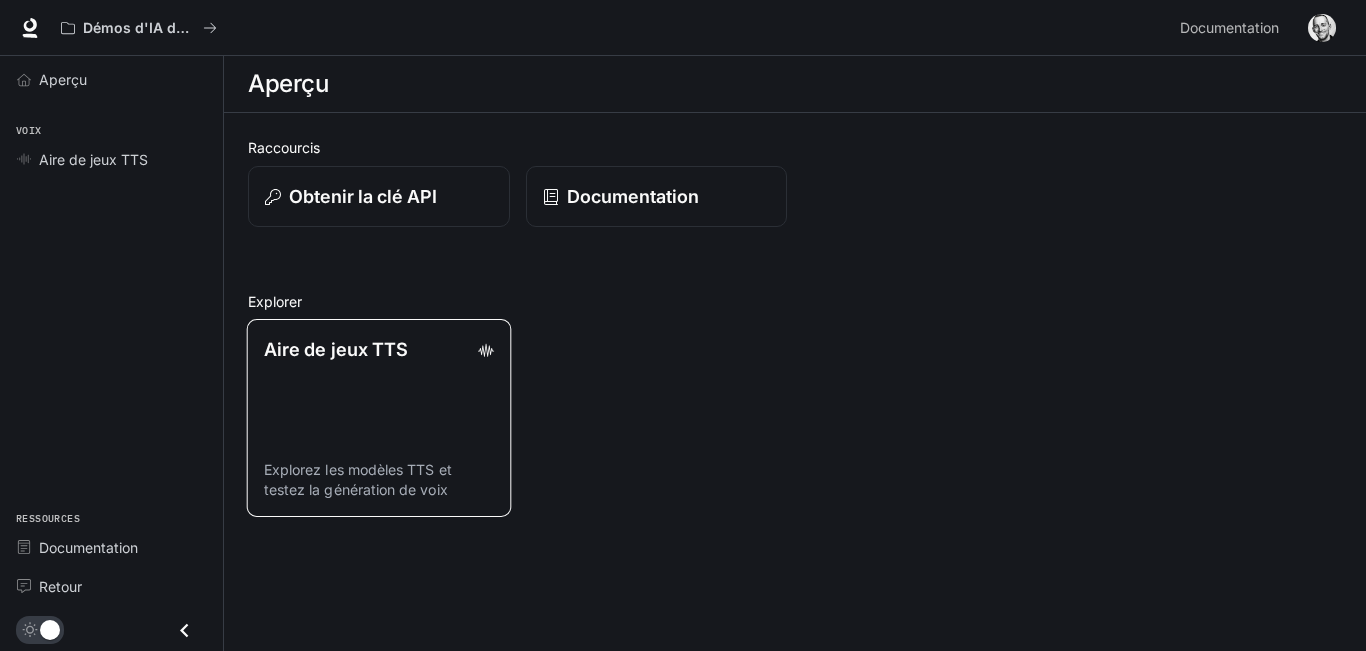 click on "Aire de jeux TTS" at bounding box center [379, 349] 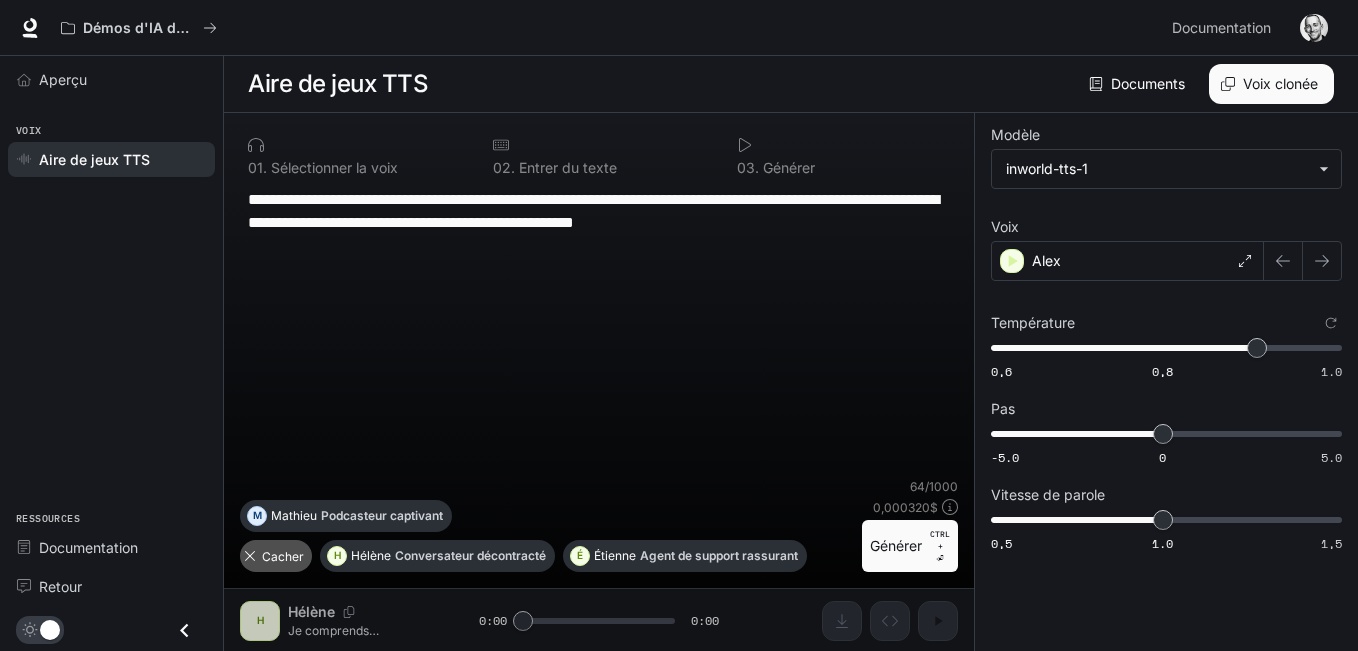 click at bounding box center [250, 556] 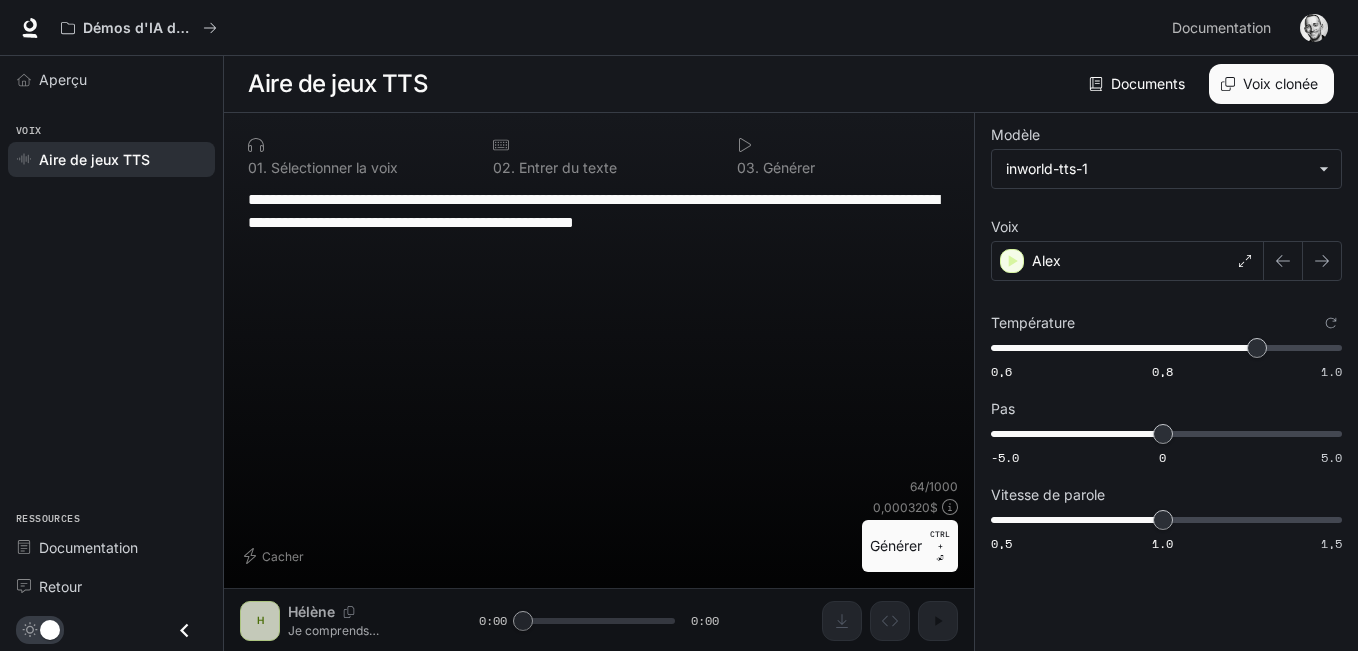scroll, scrollTop: 1, scrollLeft: 0, axis: vertical 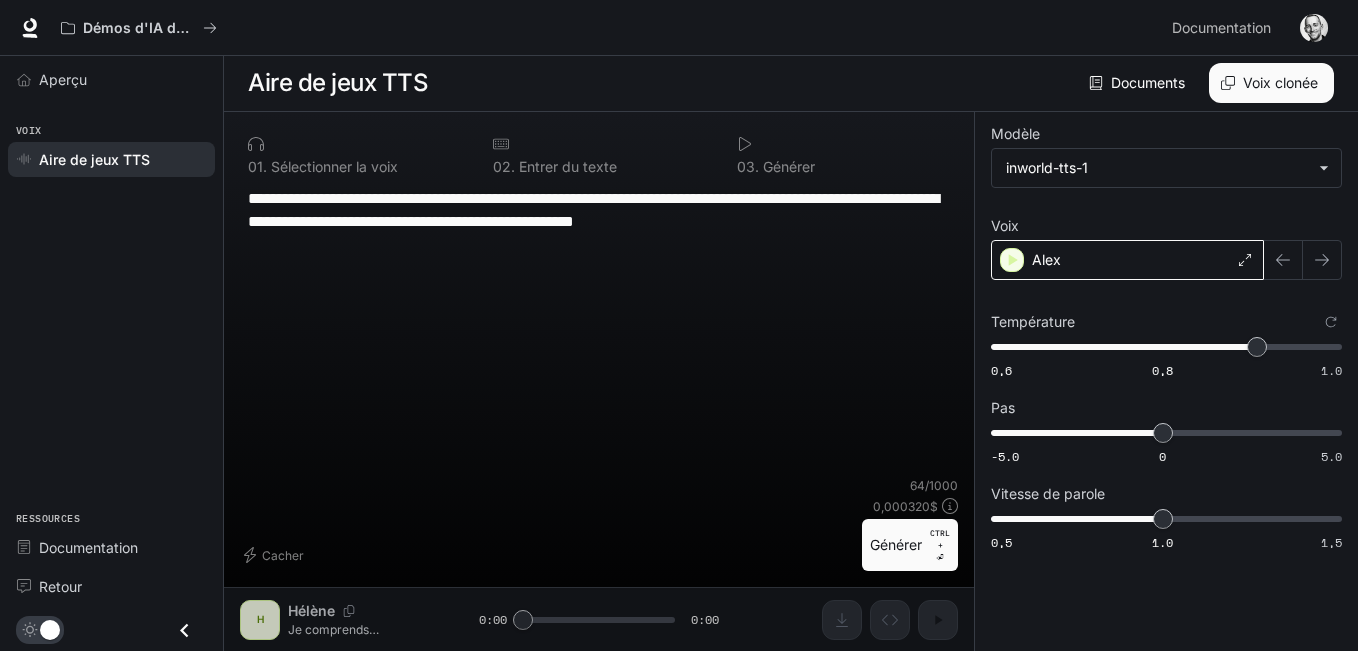 click on "Alex" at bounding box center [1127, 260] 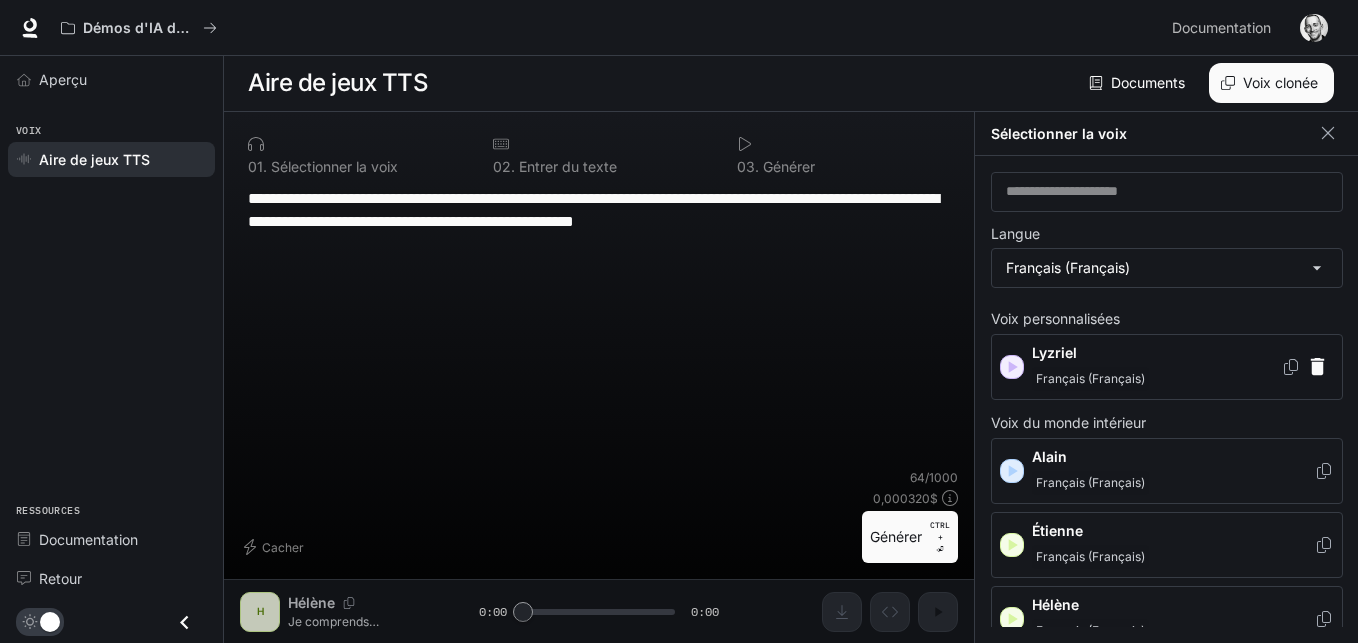 click on "Français (Français)" at bounding box center [1156, 379] 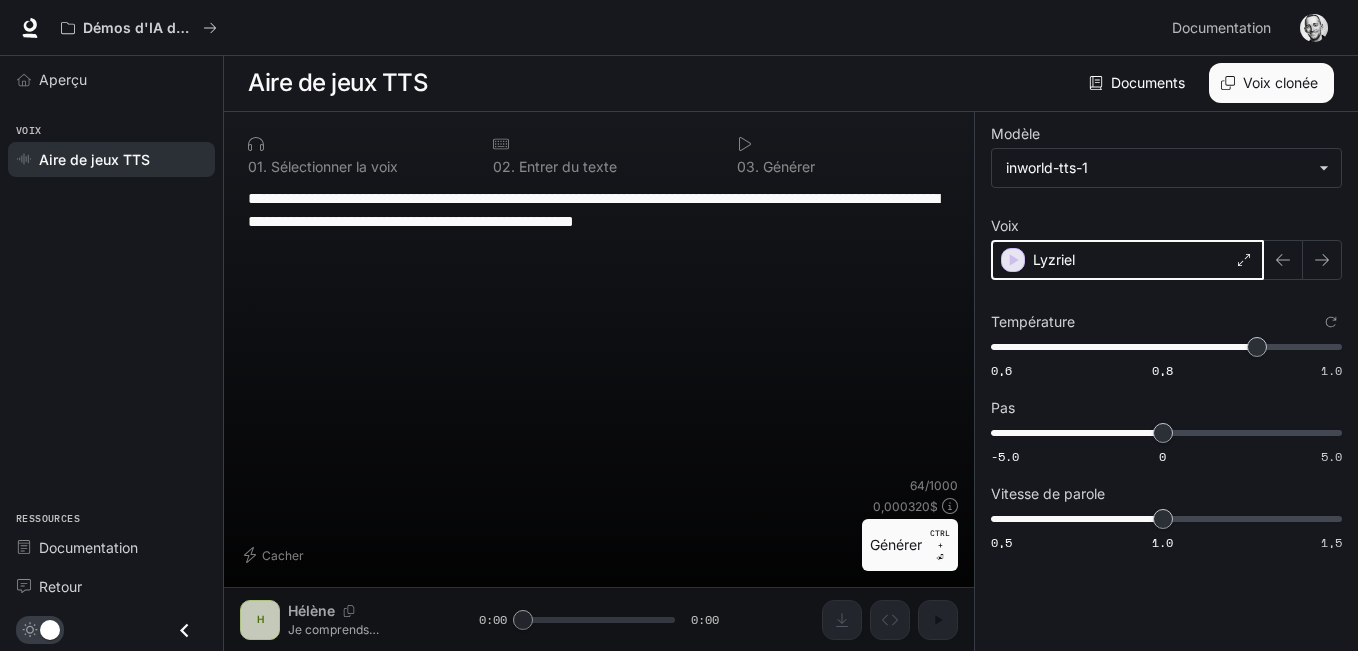 click at bounding box center [1013, 260] 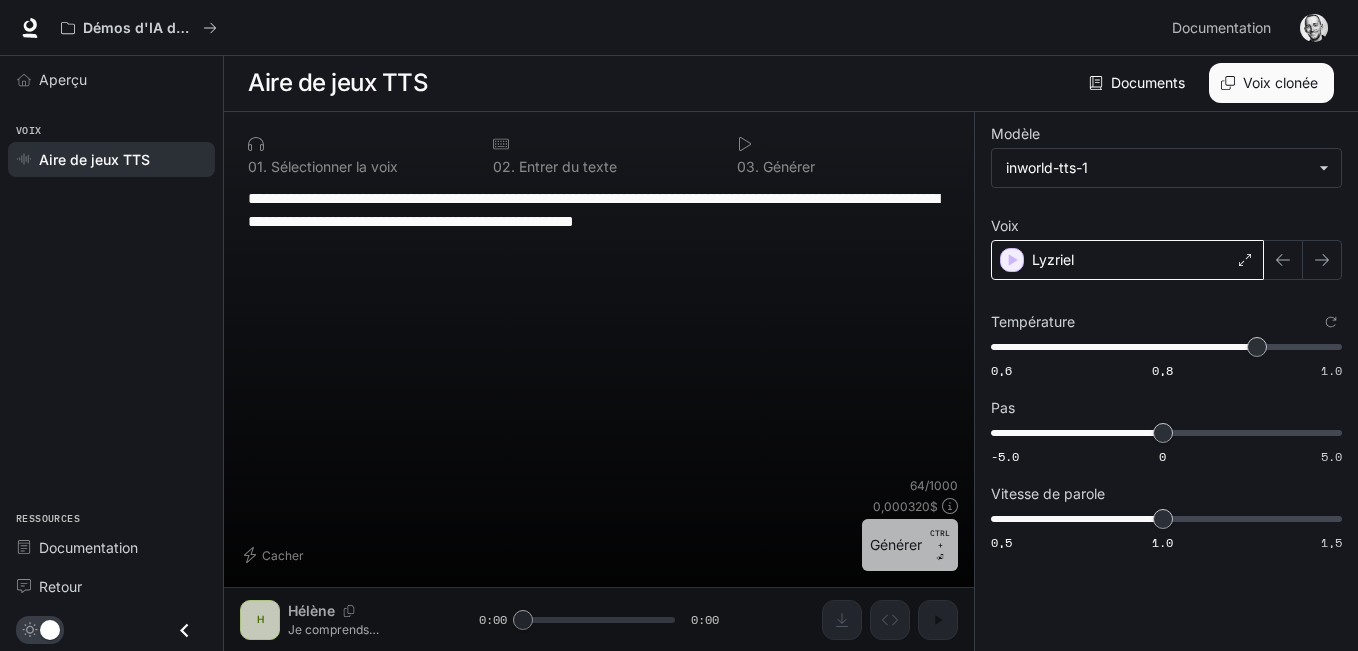 click on "Générer" at bounding box center [896, 544] 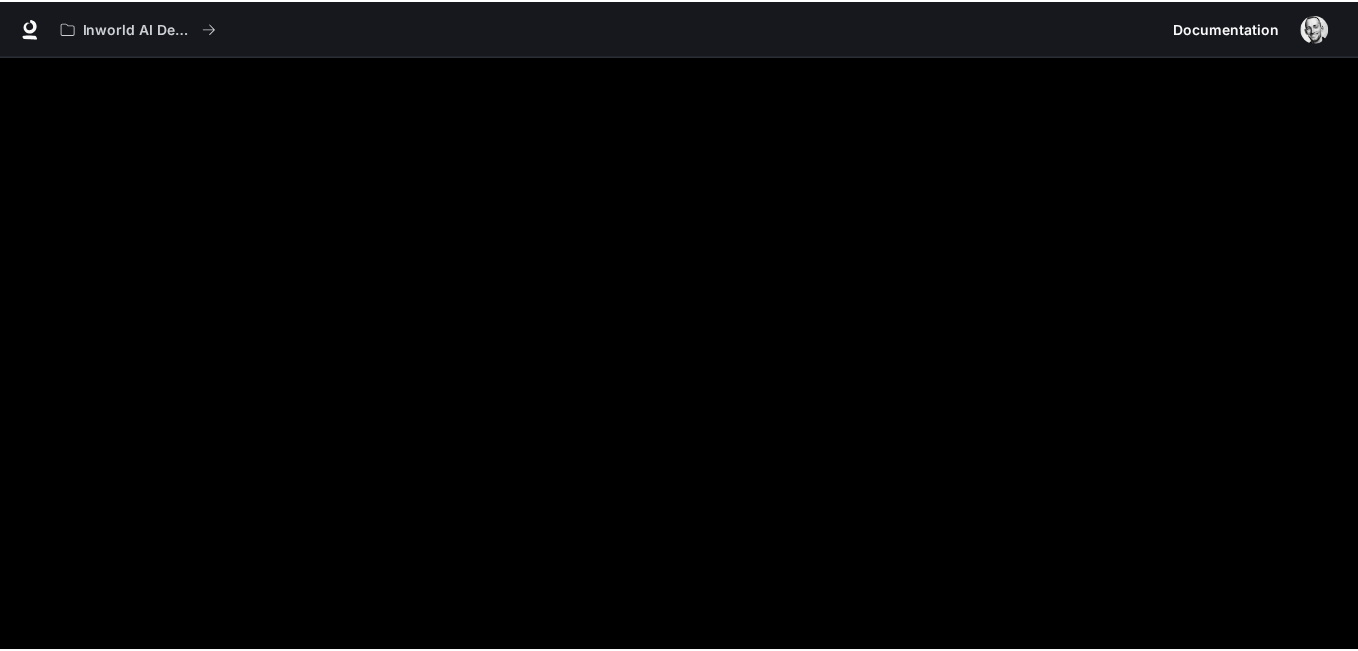 scroll, scrollTop: 0, scrollLeft: 0, axis: both 